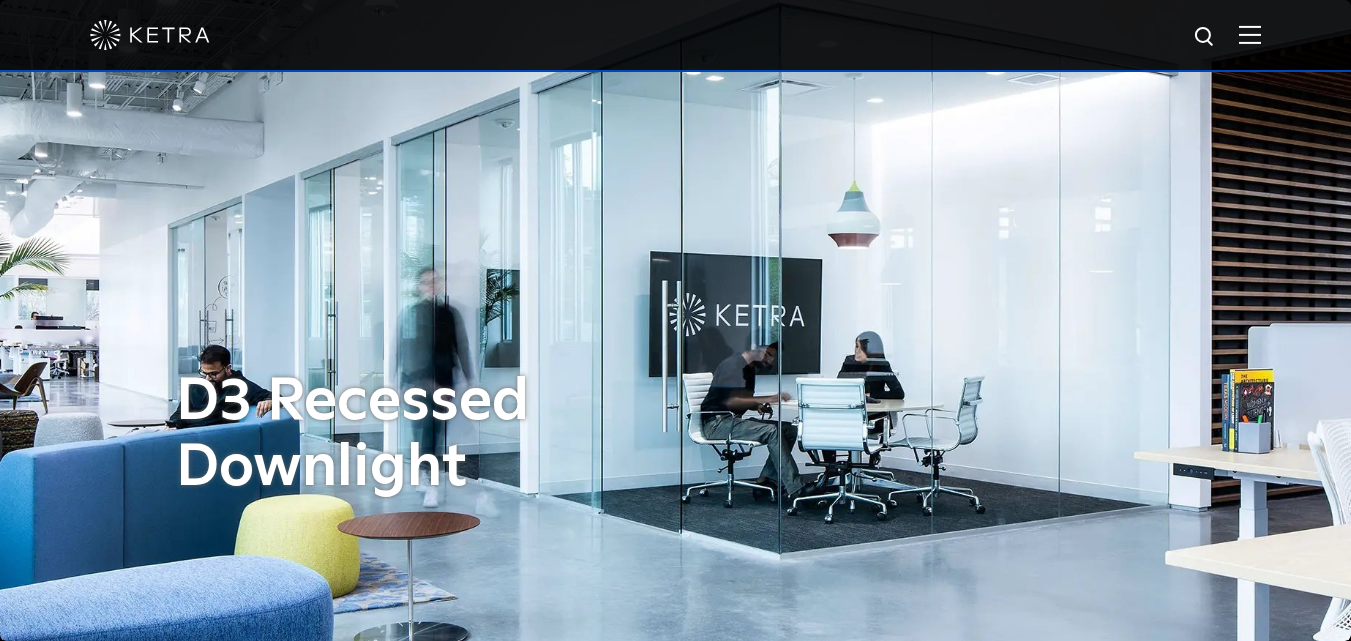 scroll, scrollTop: 0, scrollLeft: 0, axis: both 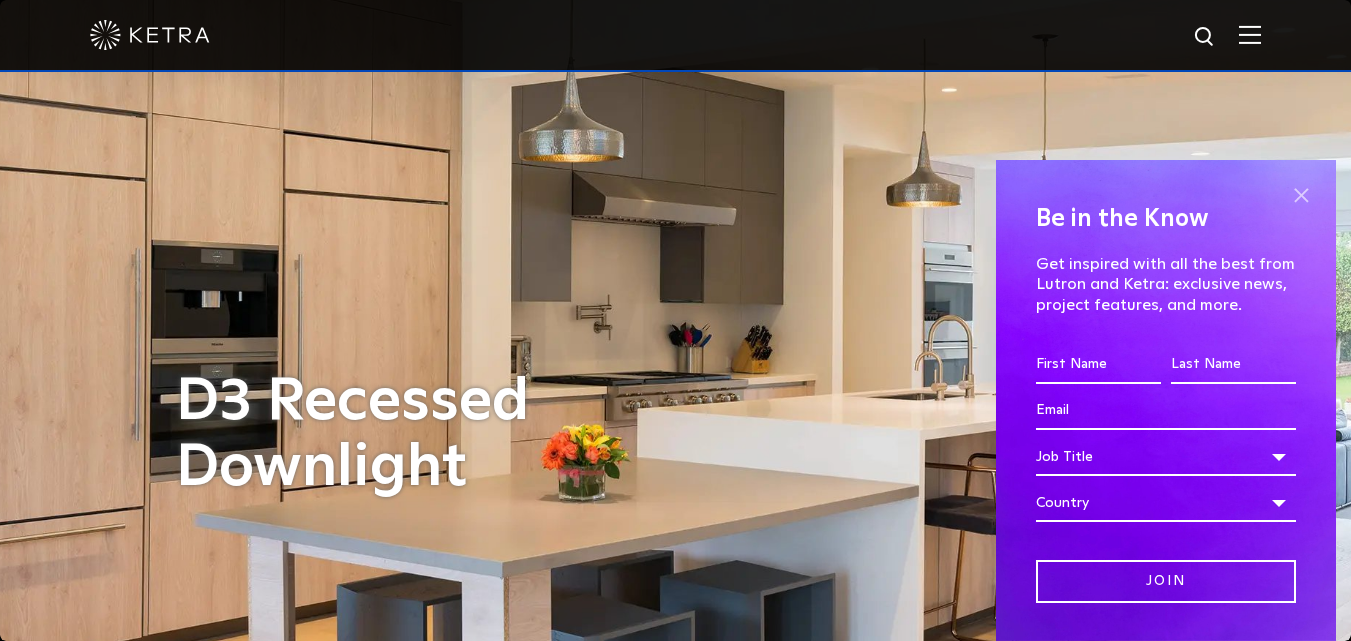 click at bounding box center [1301, 195] 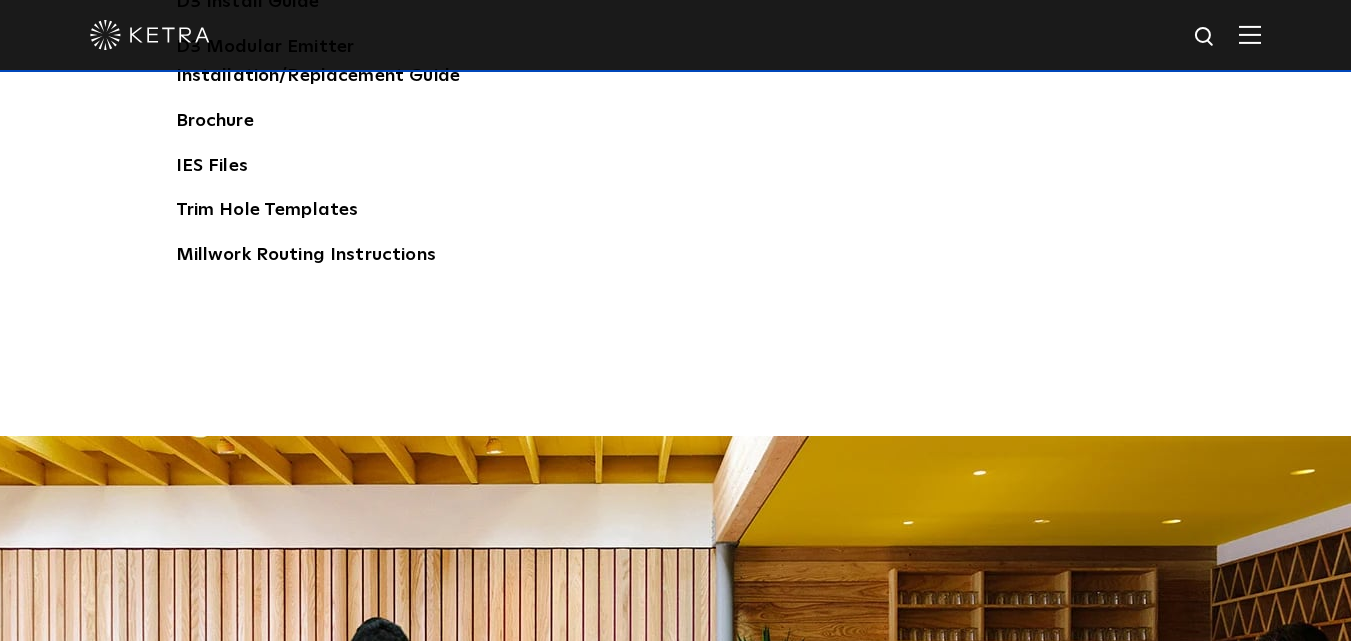 scroll, scrollTop: 2900, scrollLeft: 0, axis: vertical 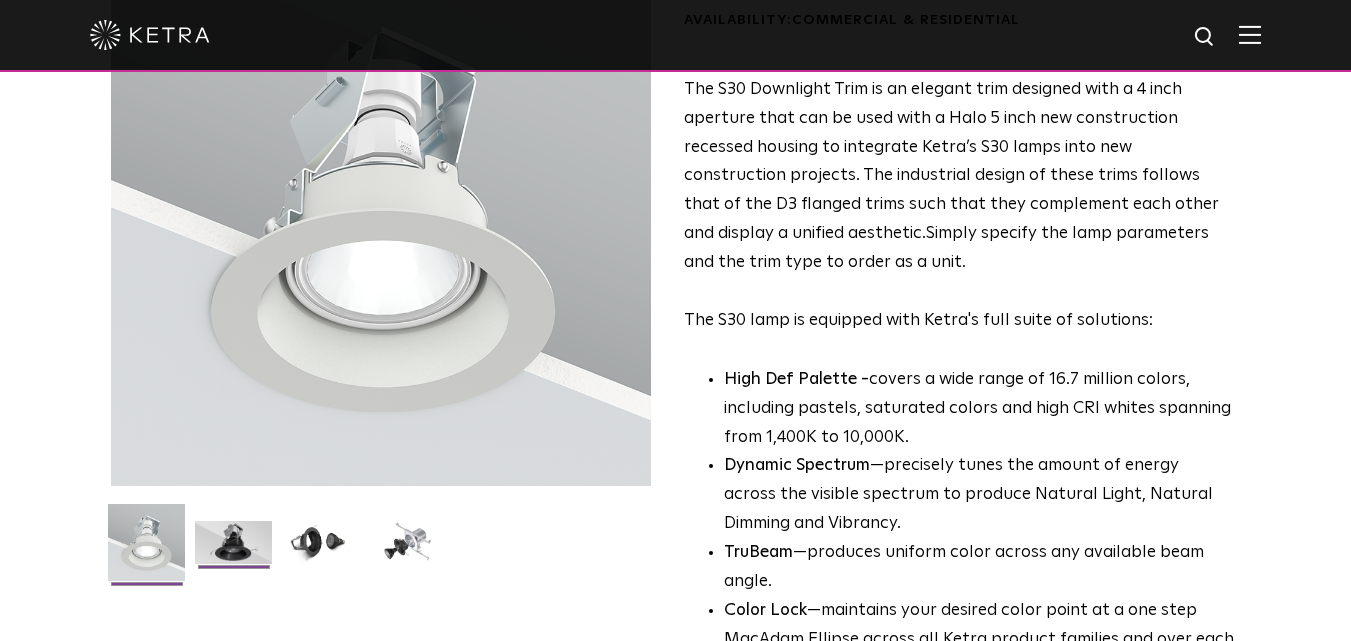 click at bounding box center [233, 550] 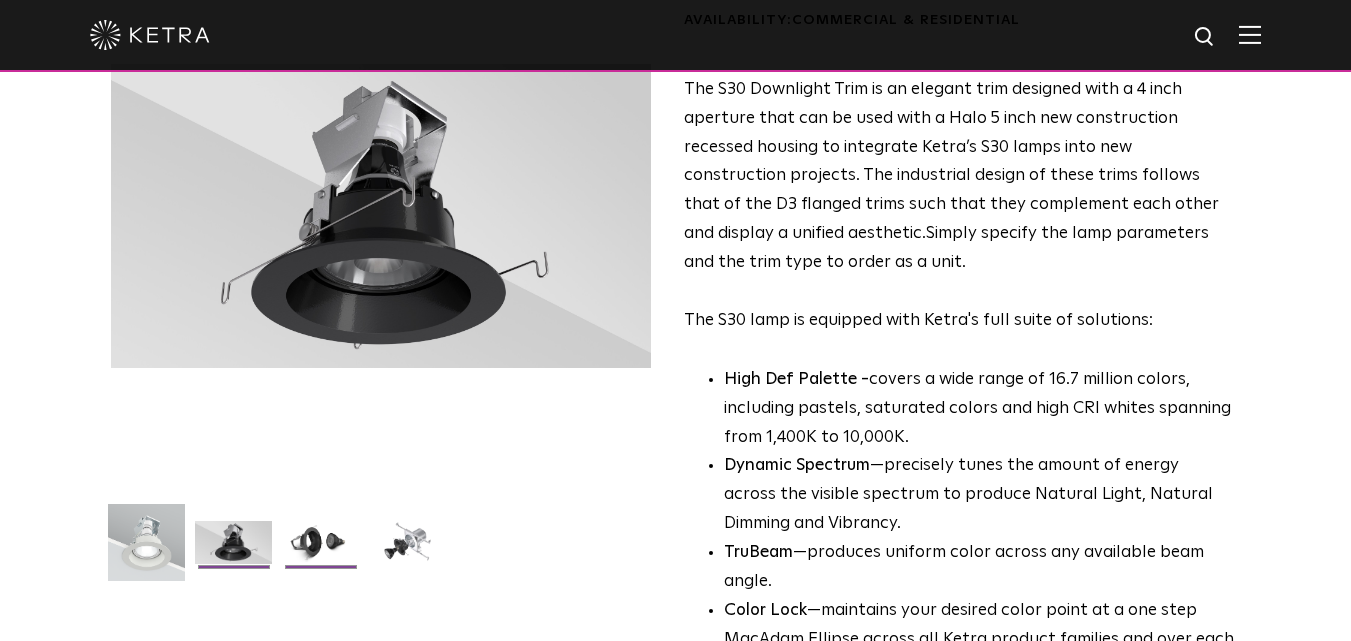 click at bounding box center [320, 550] 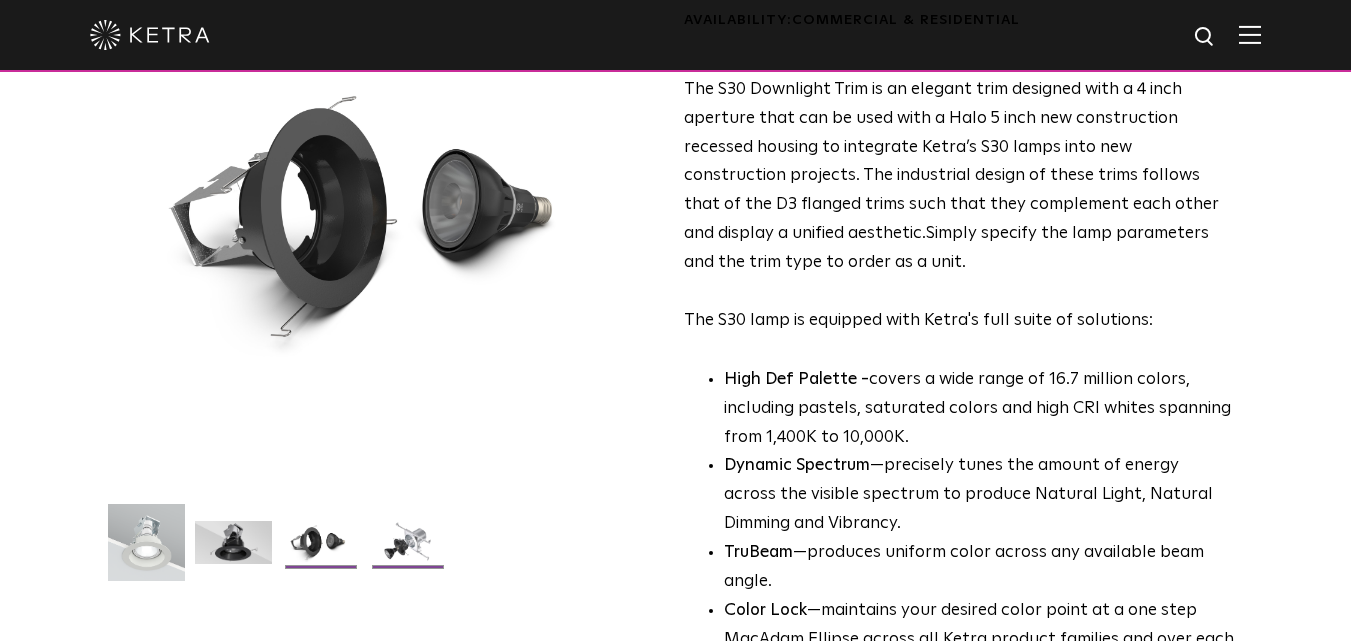 click at bounding box center [407, 550] 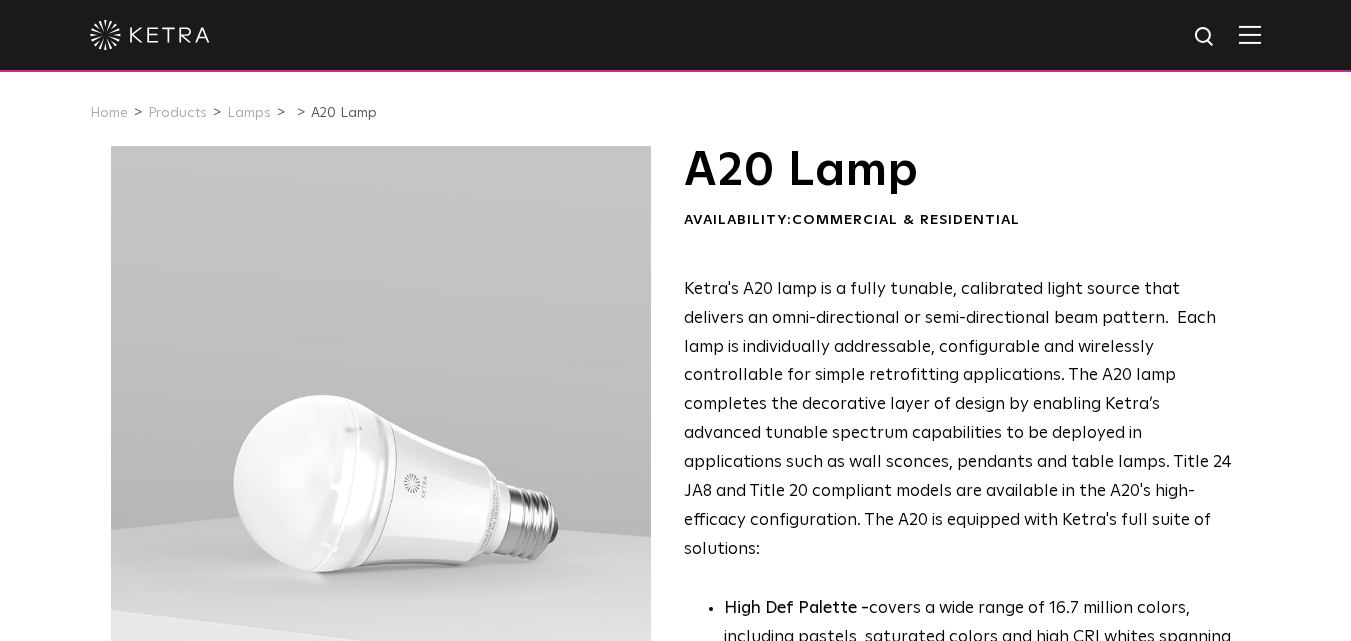 scroll, scrollTop: 100, scrollLeft: 0, axis: vertical 